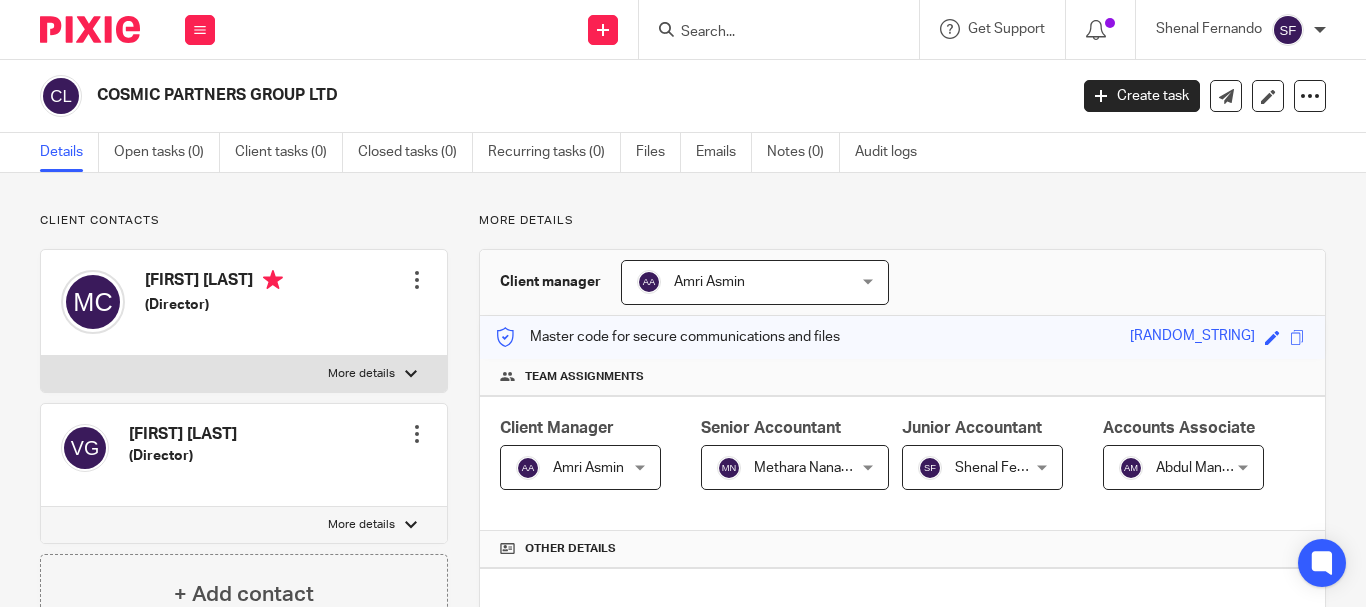 scroll, scrollTop: 0, scrollLeft: 0, axis: both 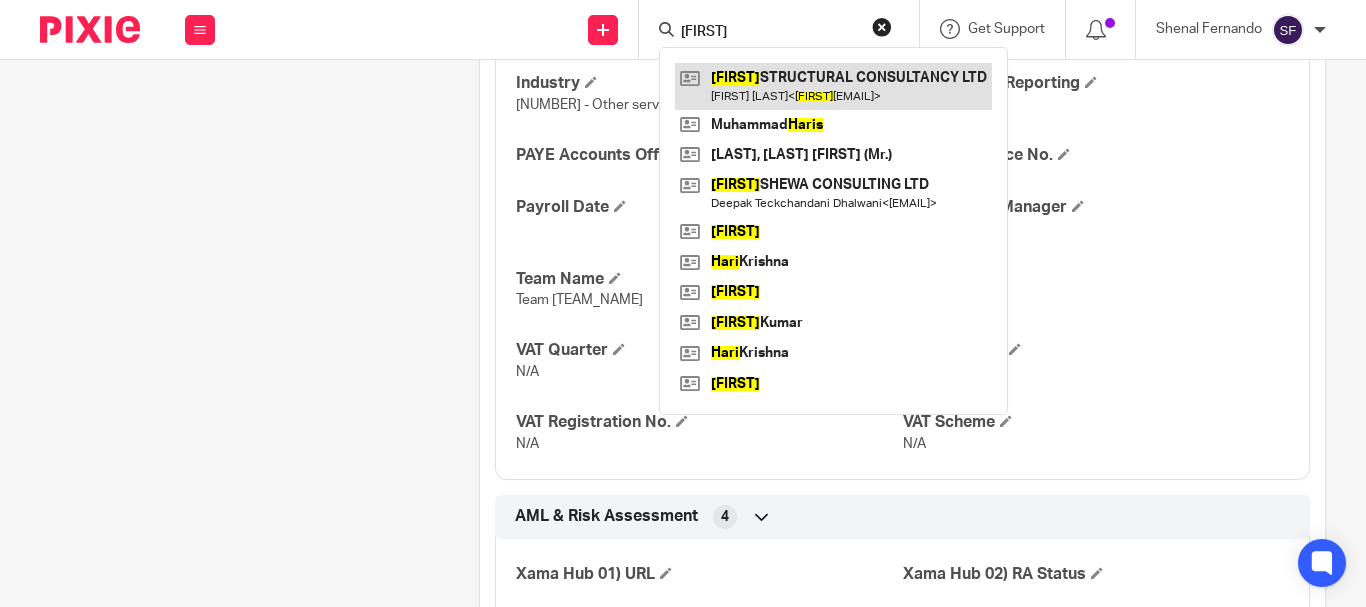 type on "[FIRST]" 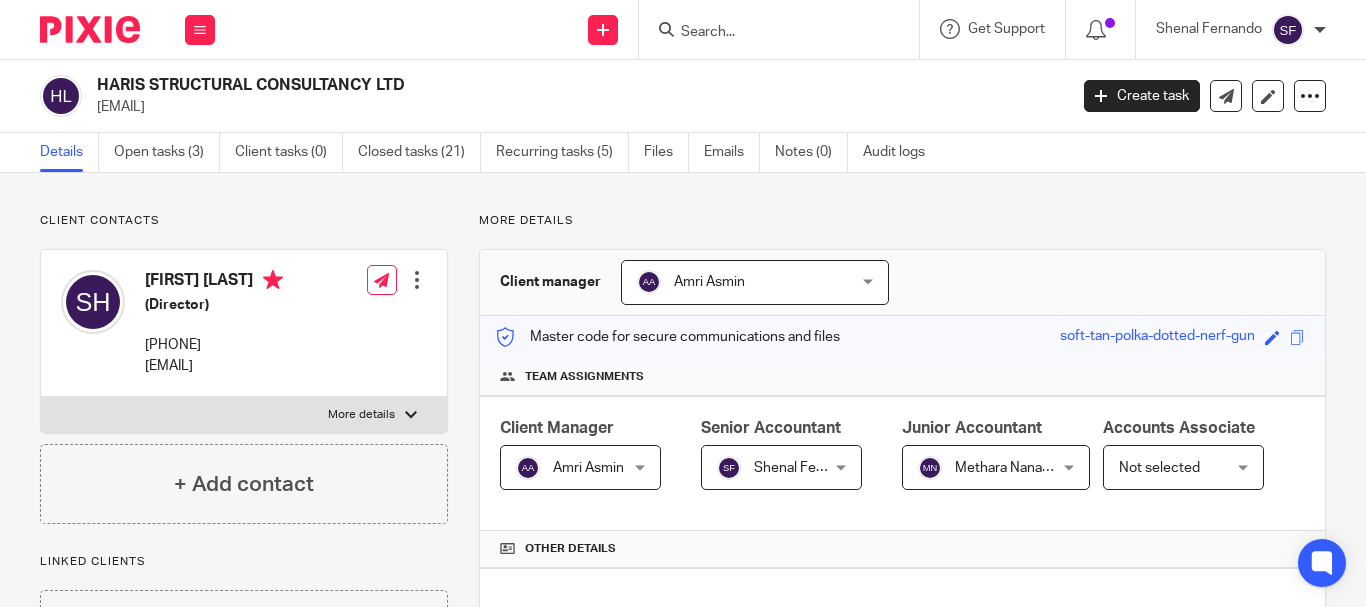 scroll, scrollTop: 0, scrollLeft: 0, axis: both 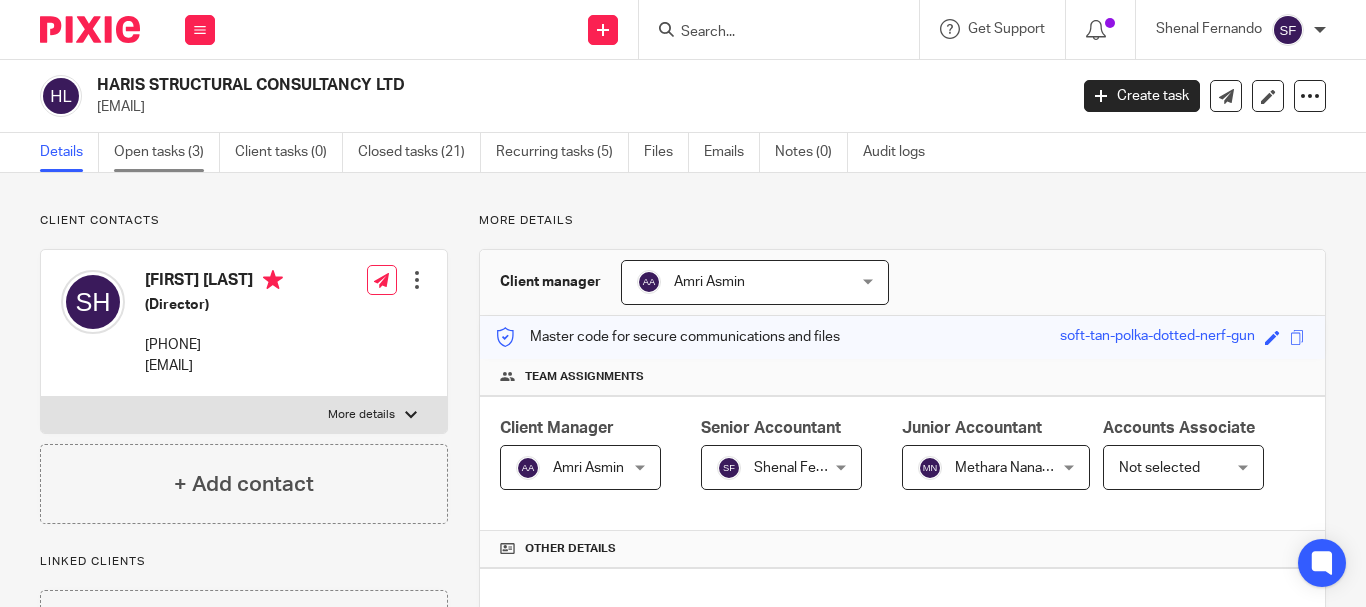 click on "Open tasks (3)" at bounding box center [167, 152] 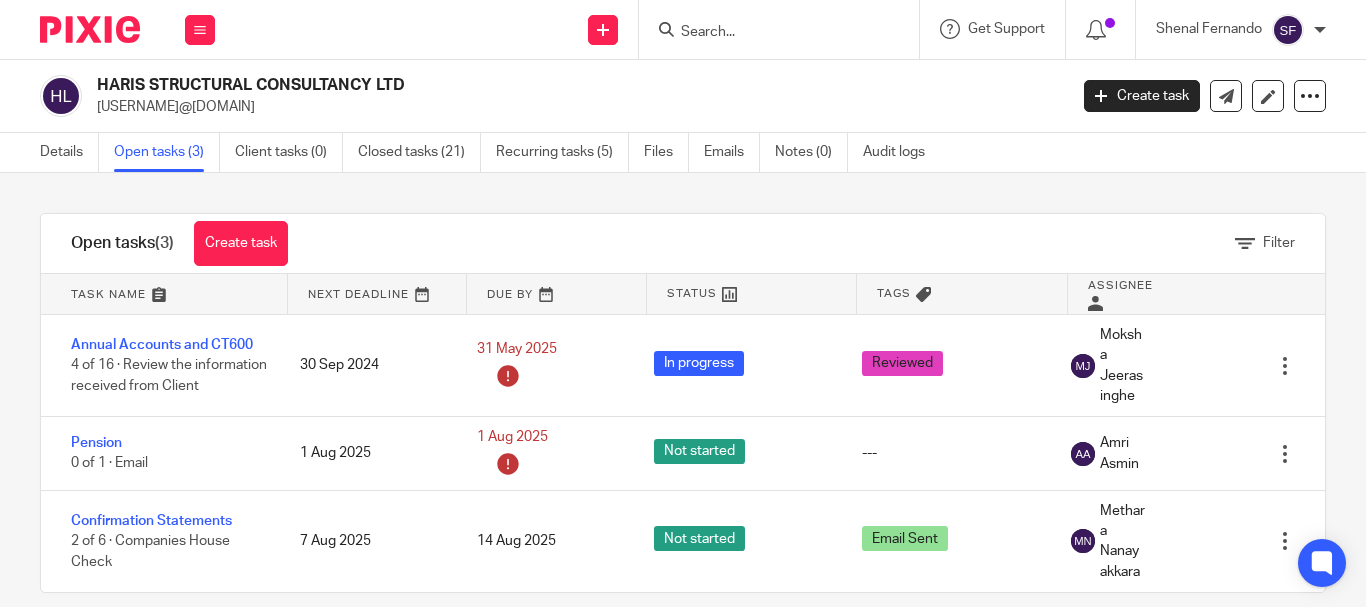 scroll, scrollTop: 0, scrollLeft: 0, axis: both 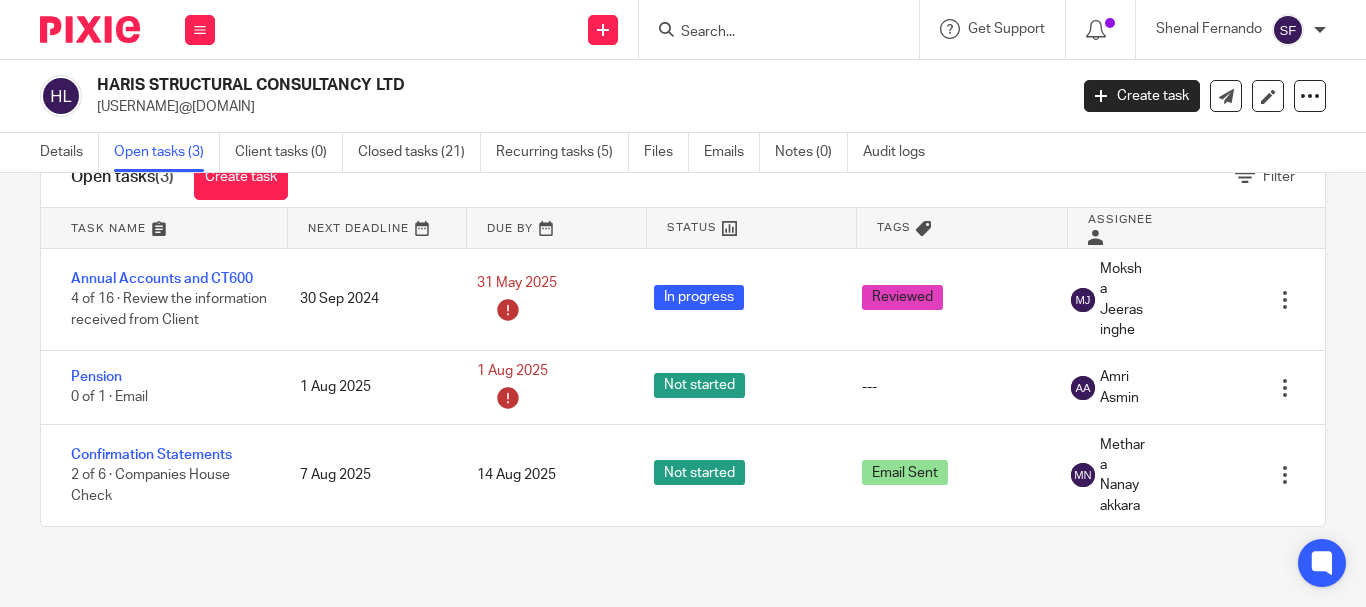 click on "Open tasks (3)" at bounding box center [167, 152] 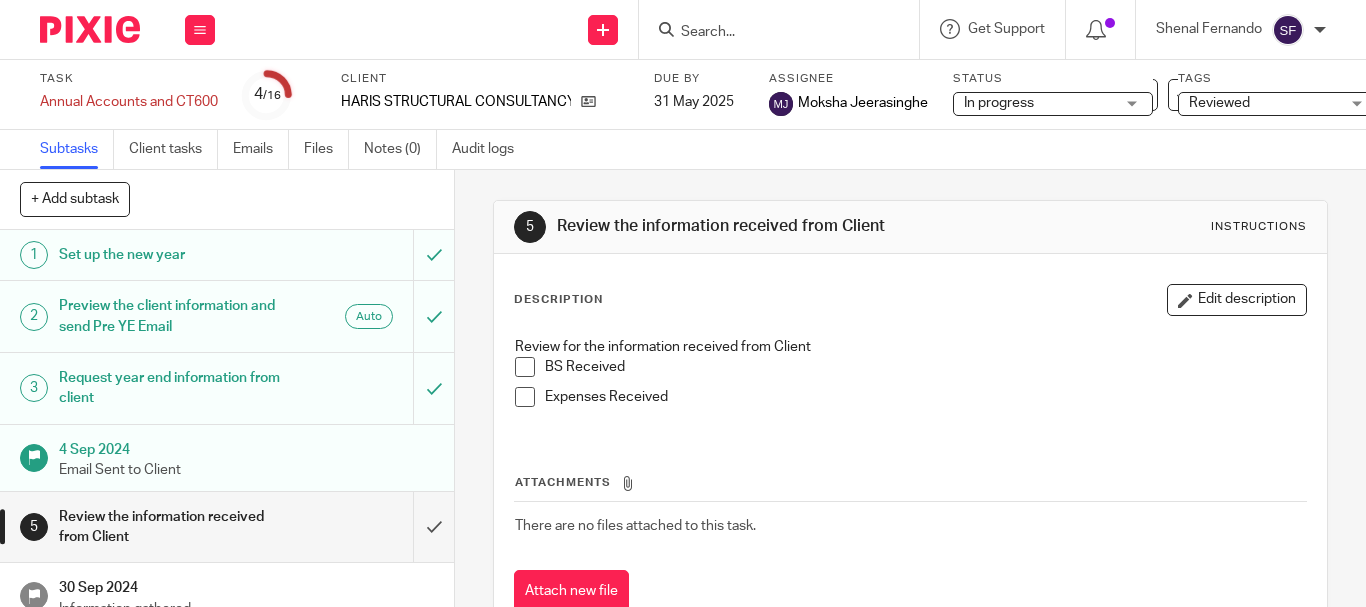 scroll, scrollTop: 0, scrollLeft: 0, axis: both 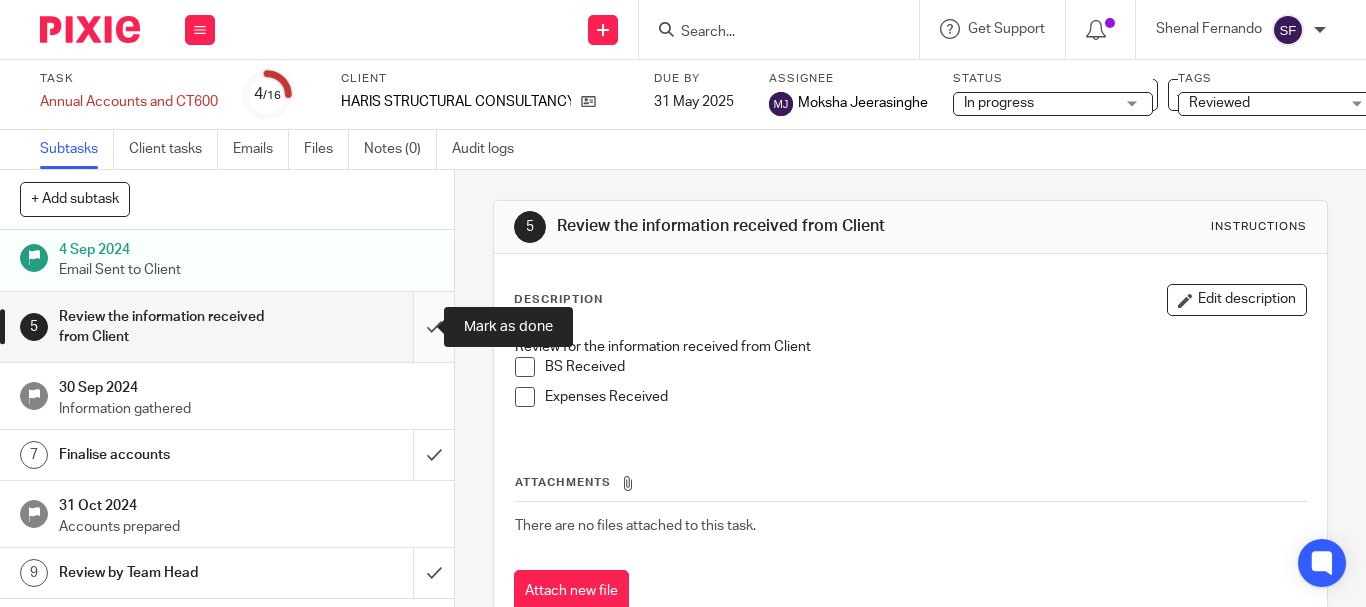 click at bounding box center [227, 327] 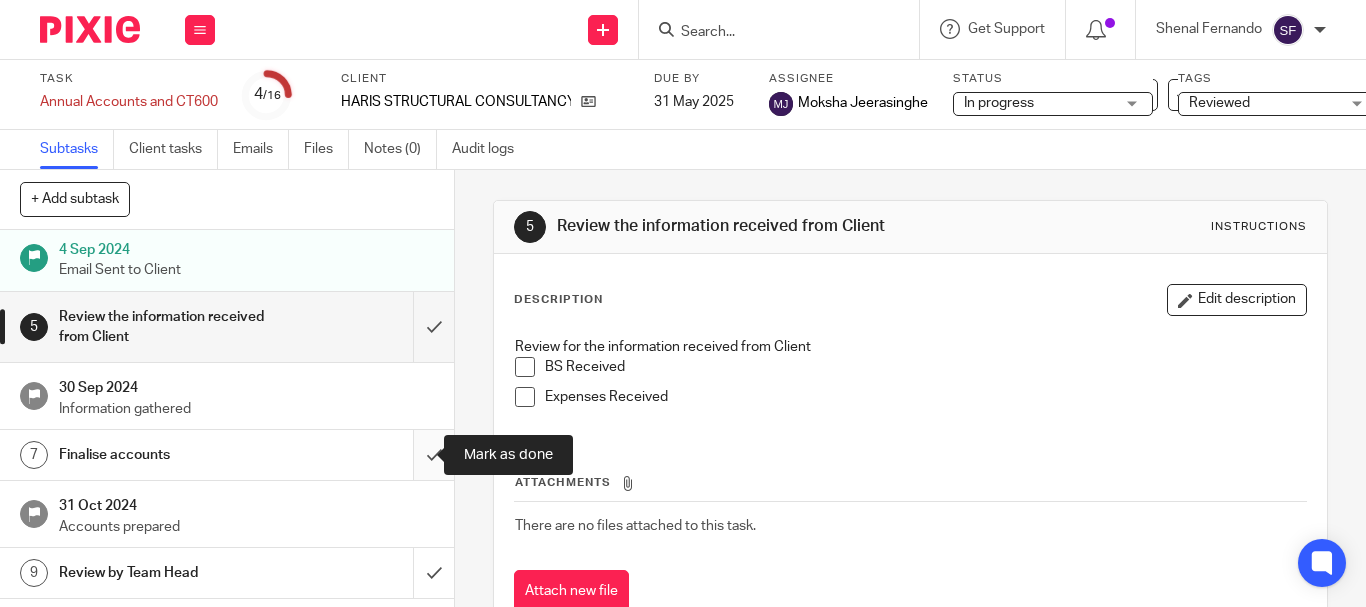 click at bounding box center [227, 455] 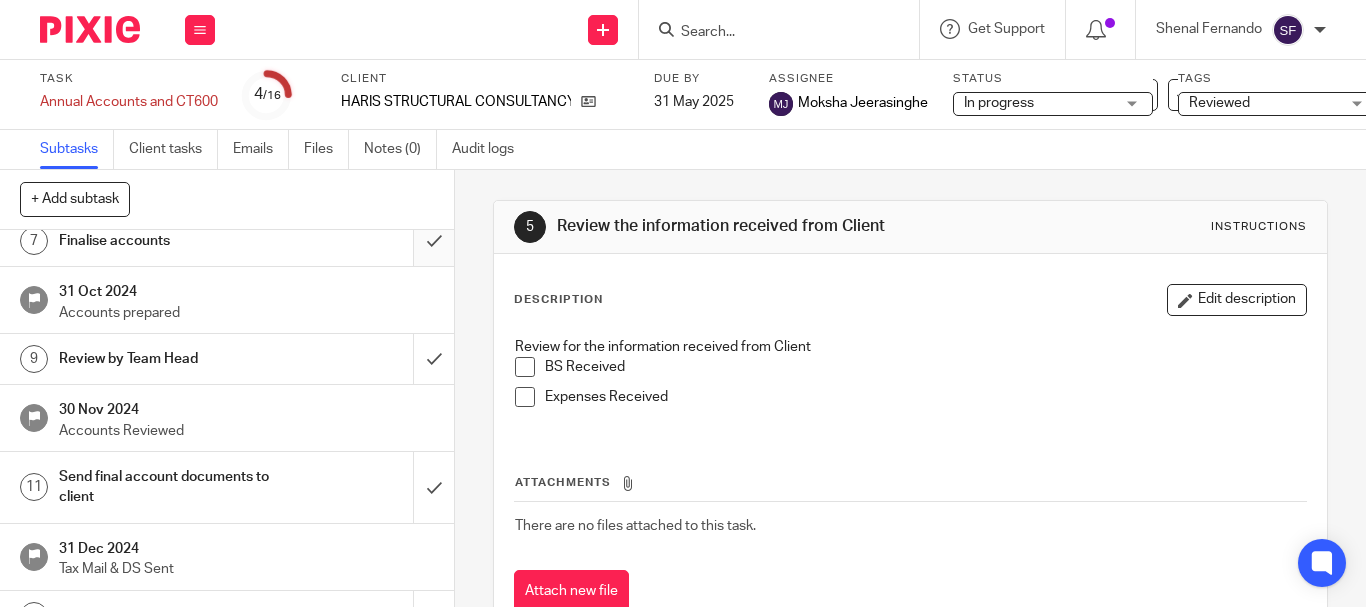 scroll, scrollTop: 496, scrollLeft: 0, axis: vertical 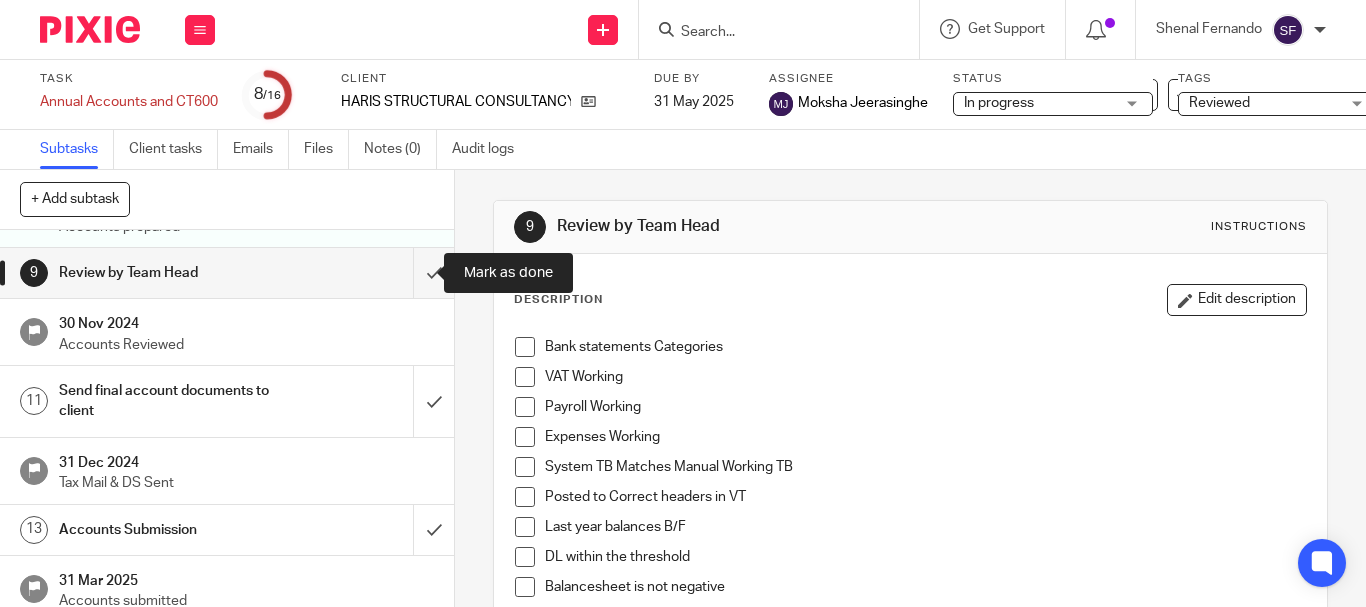 drag, startPoint x: 414, startPoint y: 280, endPoint x: 412, endPoint y: 301, distance: 21.095022 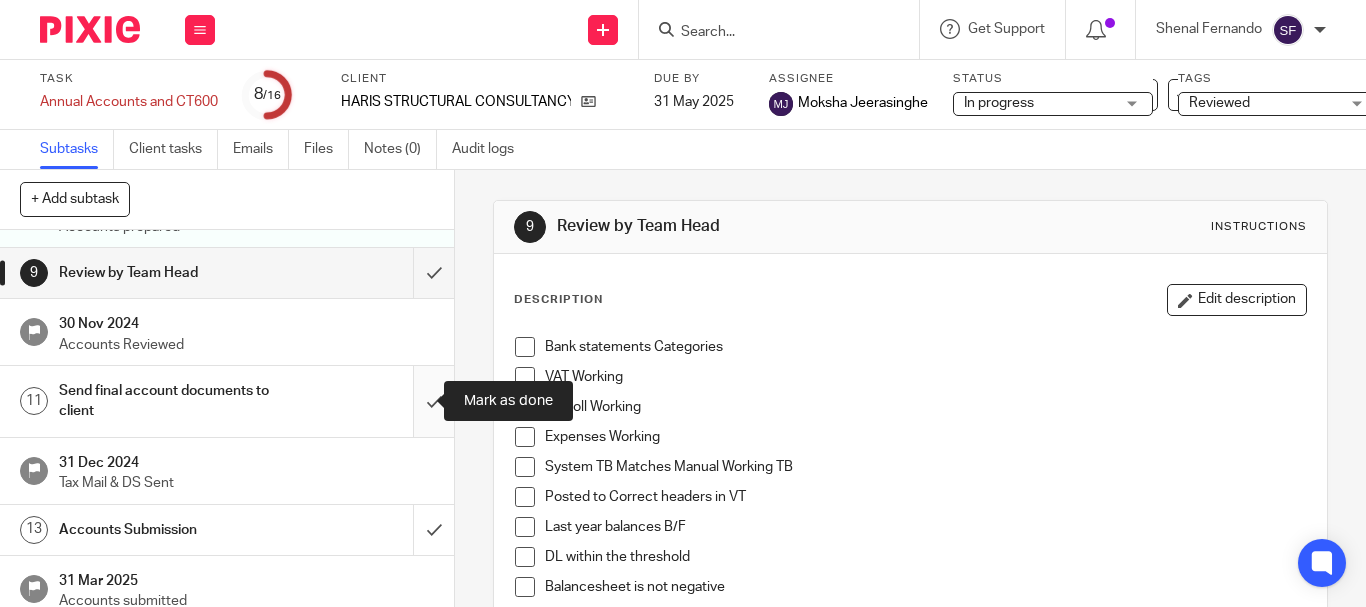 click at bounding box center (227, 401) 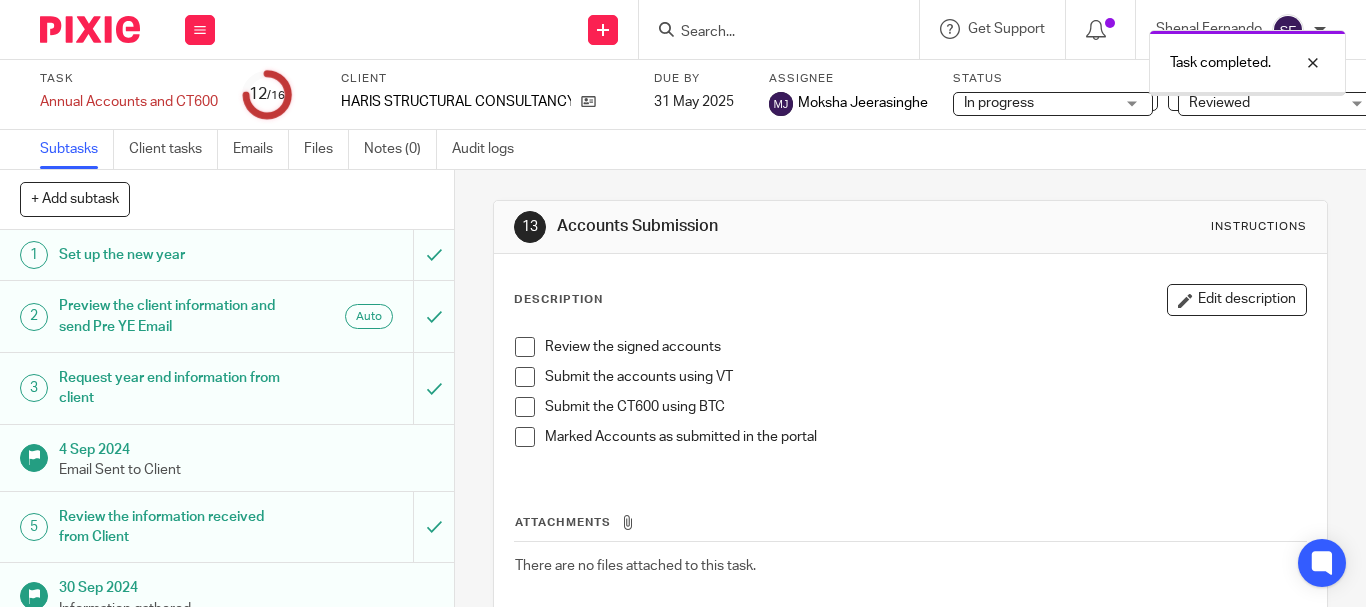 scroll, scrollTop: 0, scrollLeft: 0, axis: both 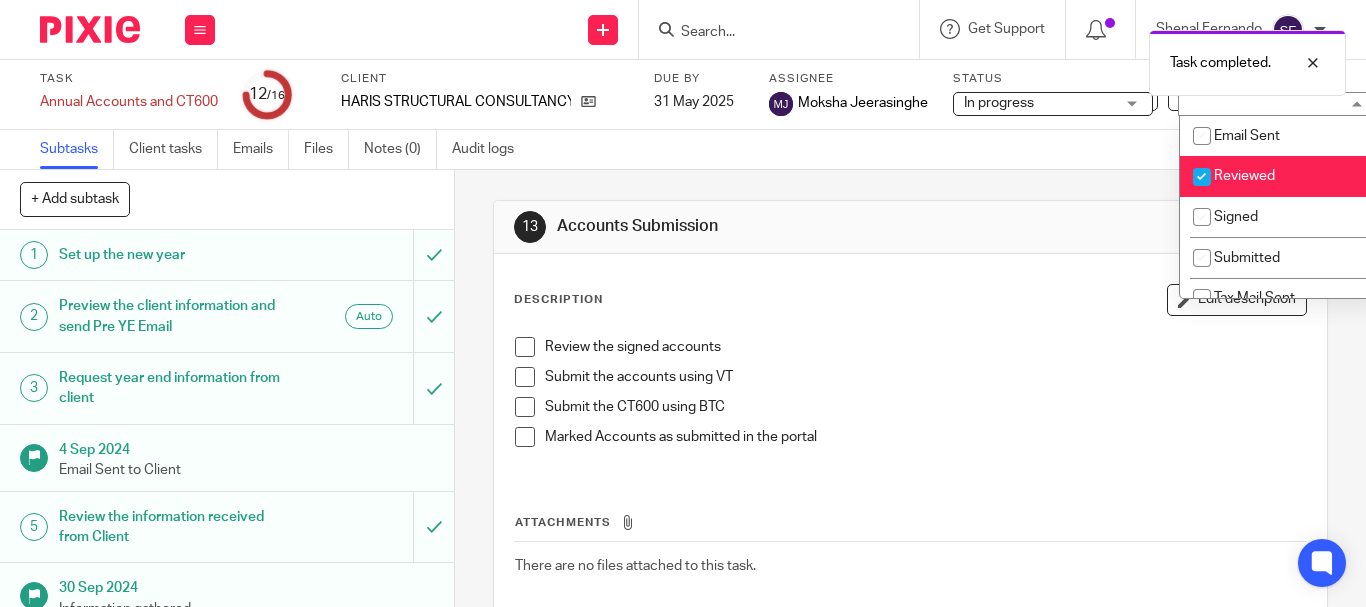 click at bounding box center (1202, 177) 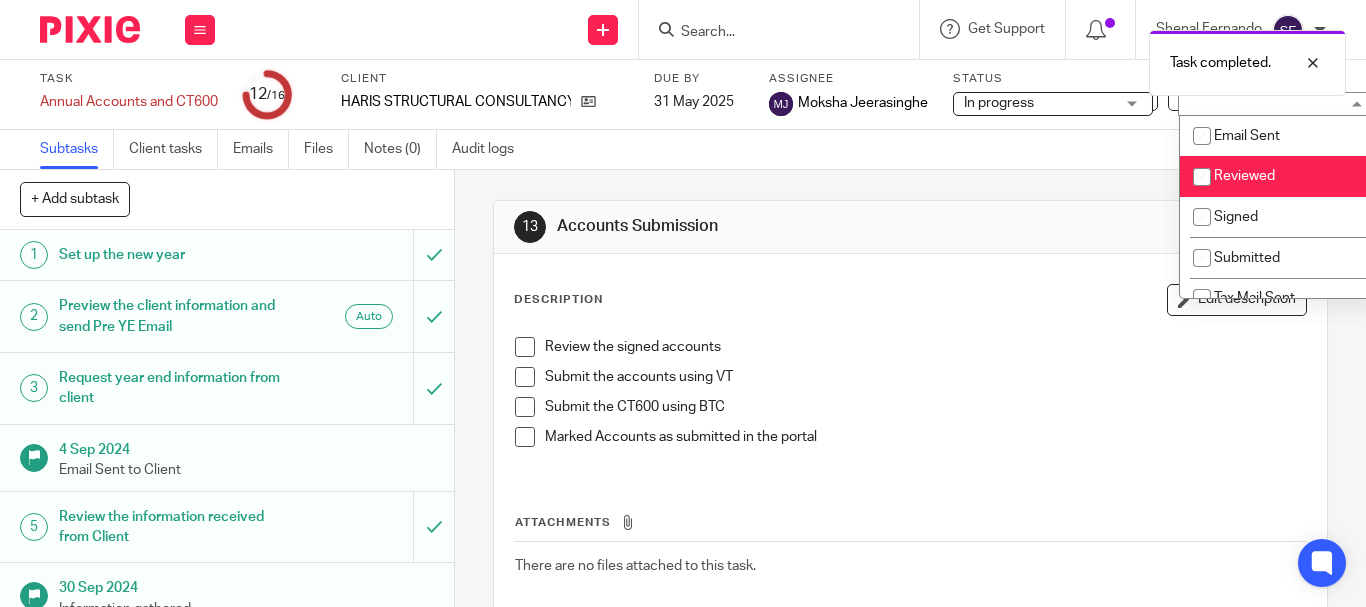 checkbox on "false" 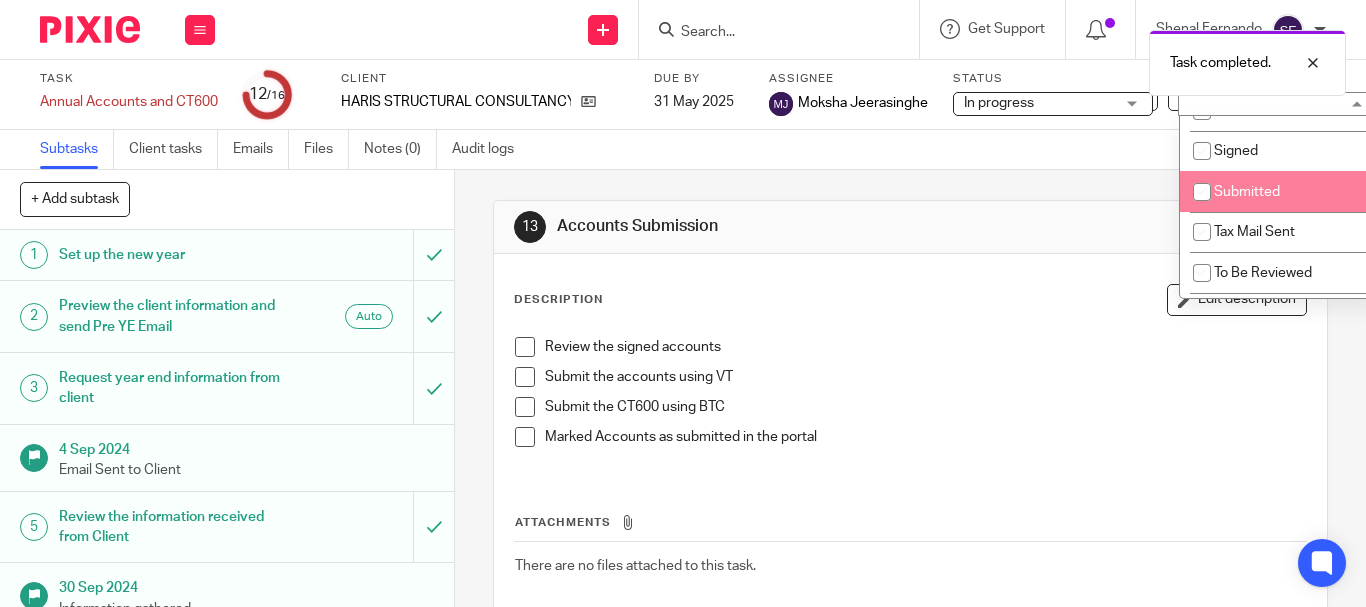 scroll, scrollTop: 100, scrollLeft: 0, axis: vertical 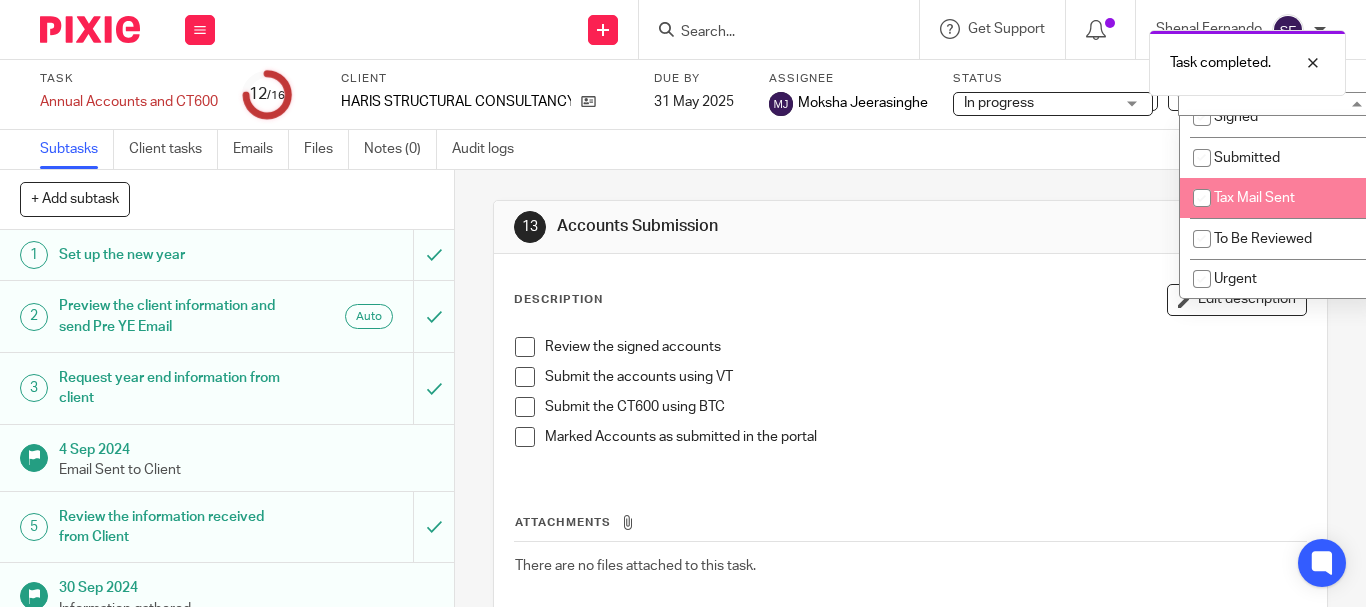 click at bounding box center [1202, 198] 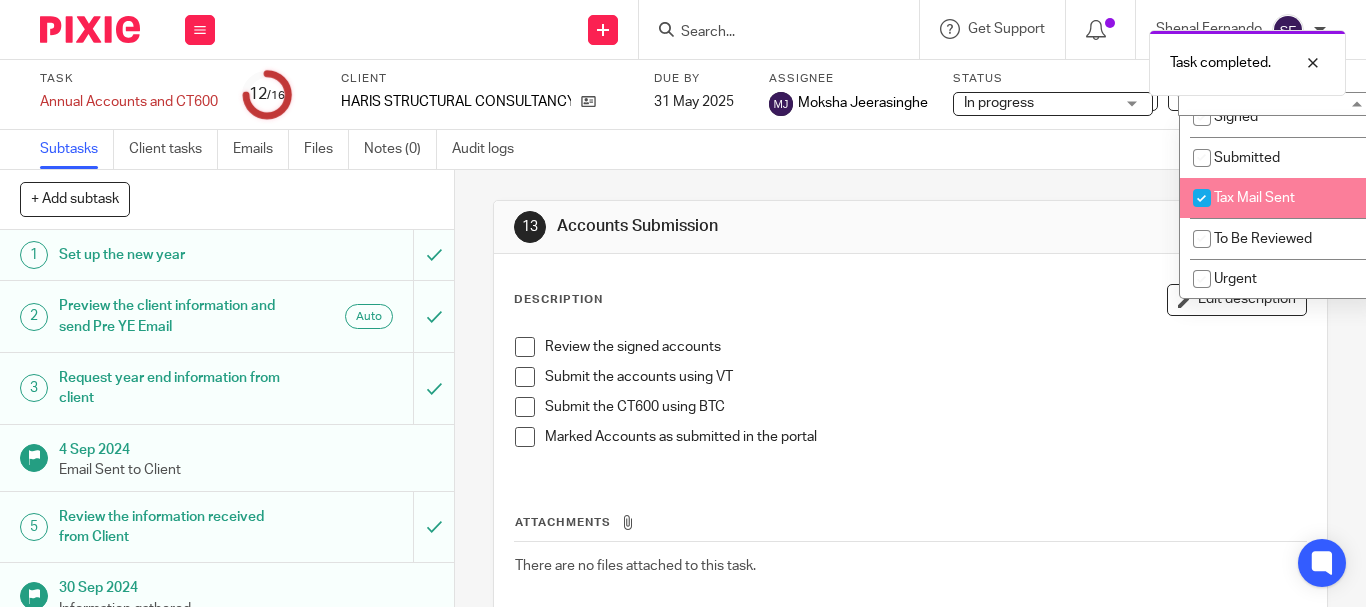 checkbox on "true" 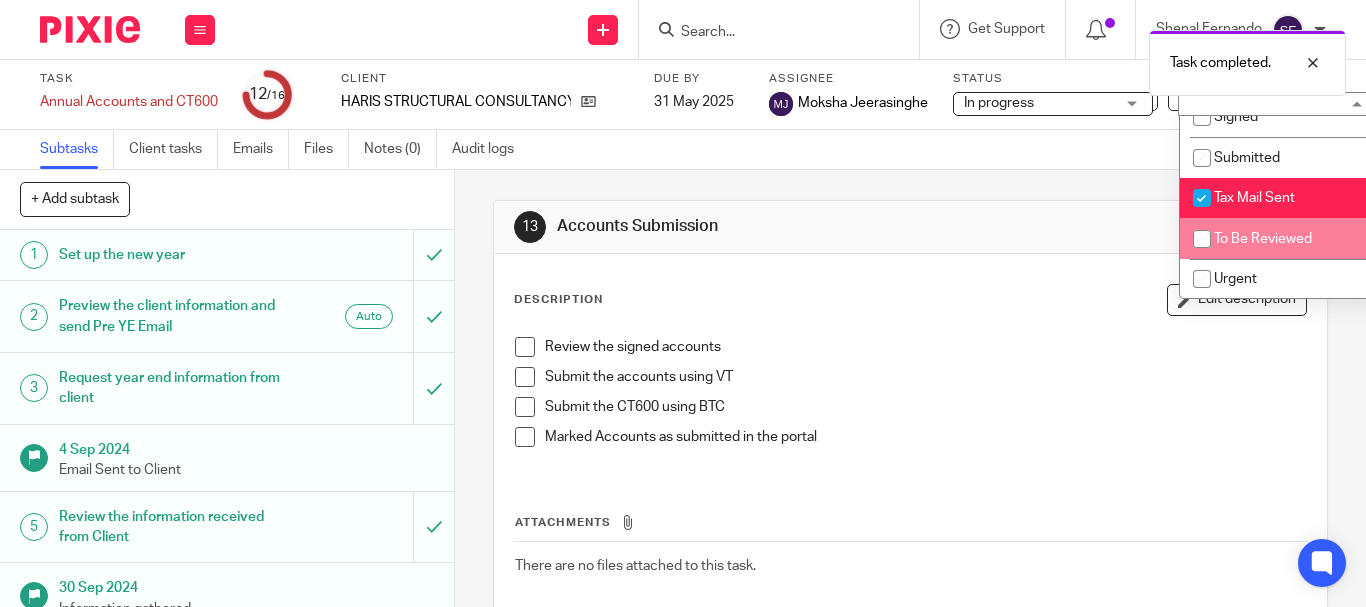 click on "Subtasks
Client tasks
Emails
Files
Notes (0)
Audit logs" at bounding box center [683, 150] 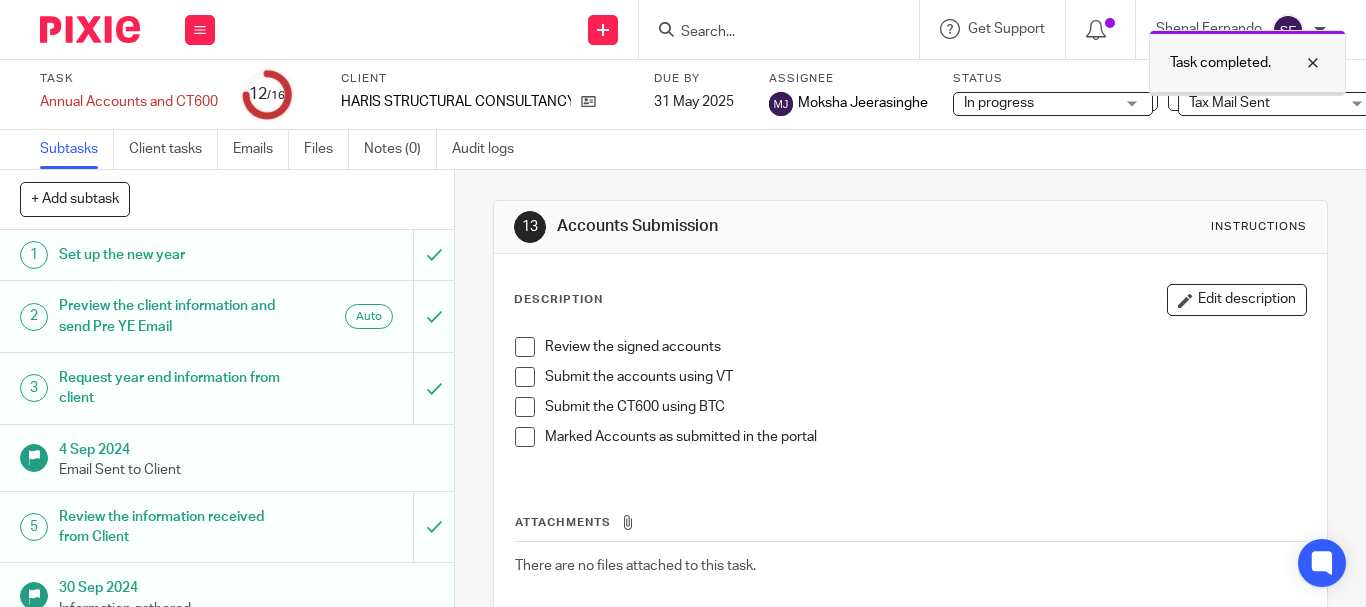 click at bounding box center (1298, 63) 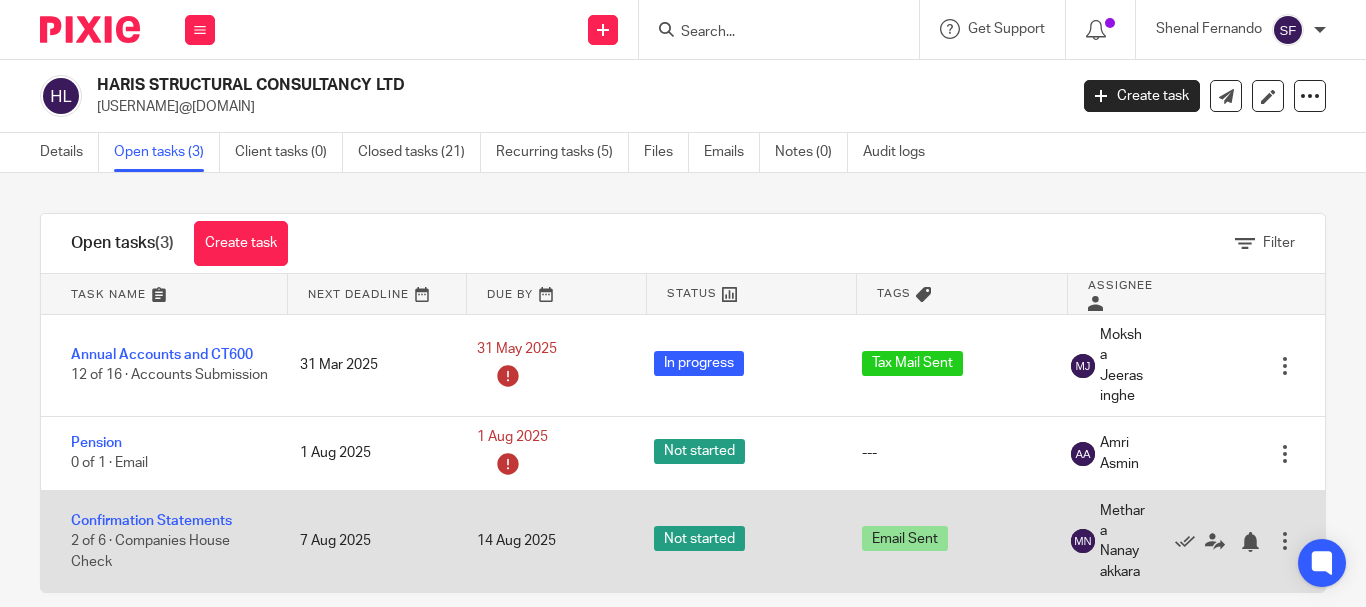 scroll, scrollTop: 0, scrollLeft: 0, axis: both 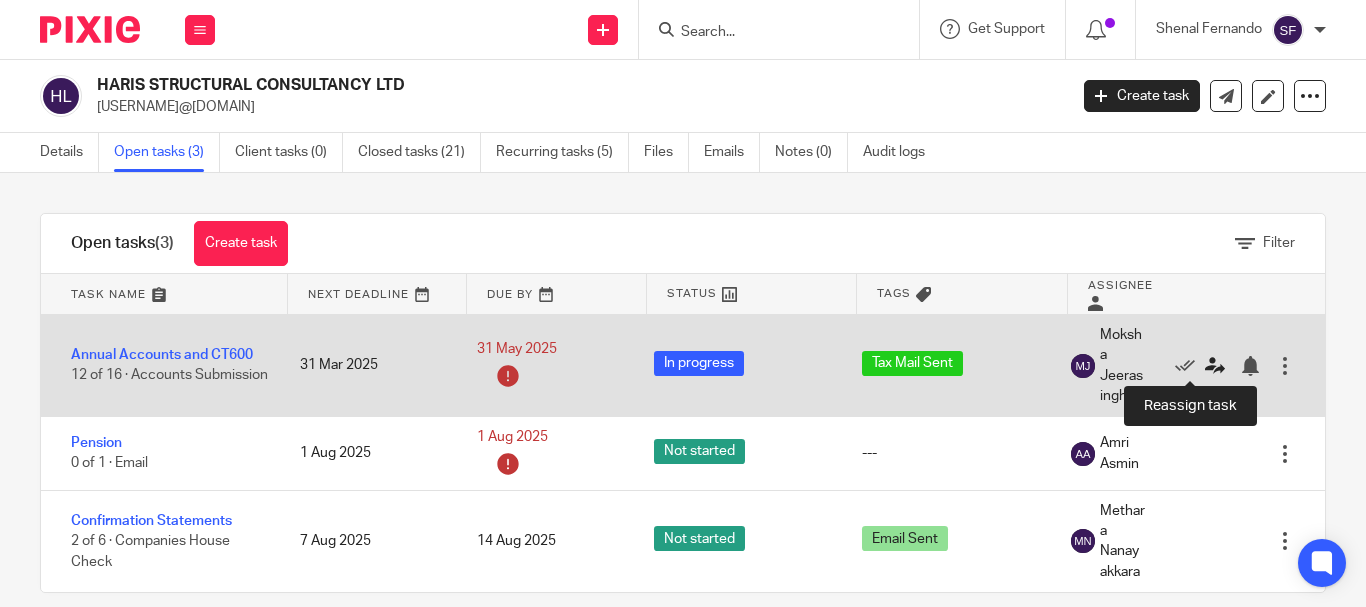 click at bounding box center [1215, 366] 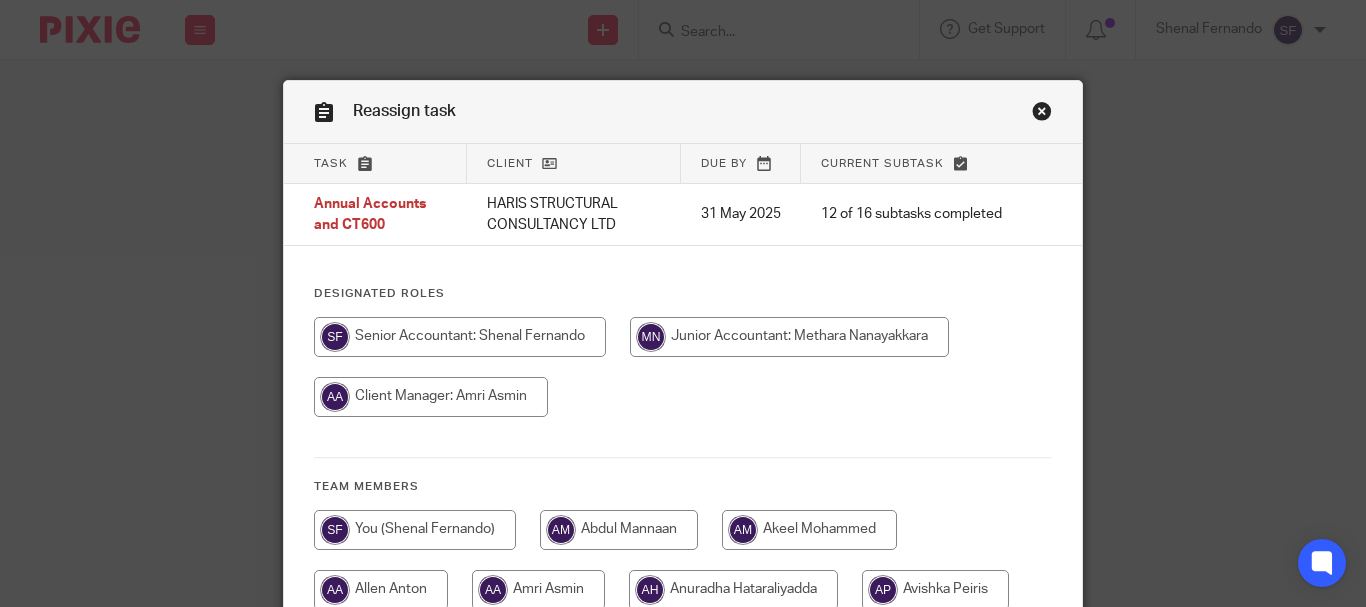 scroll, scrollTop: 0, scrollLeft: 0, axis: both 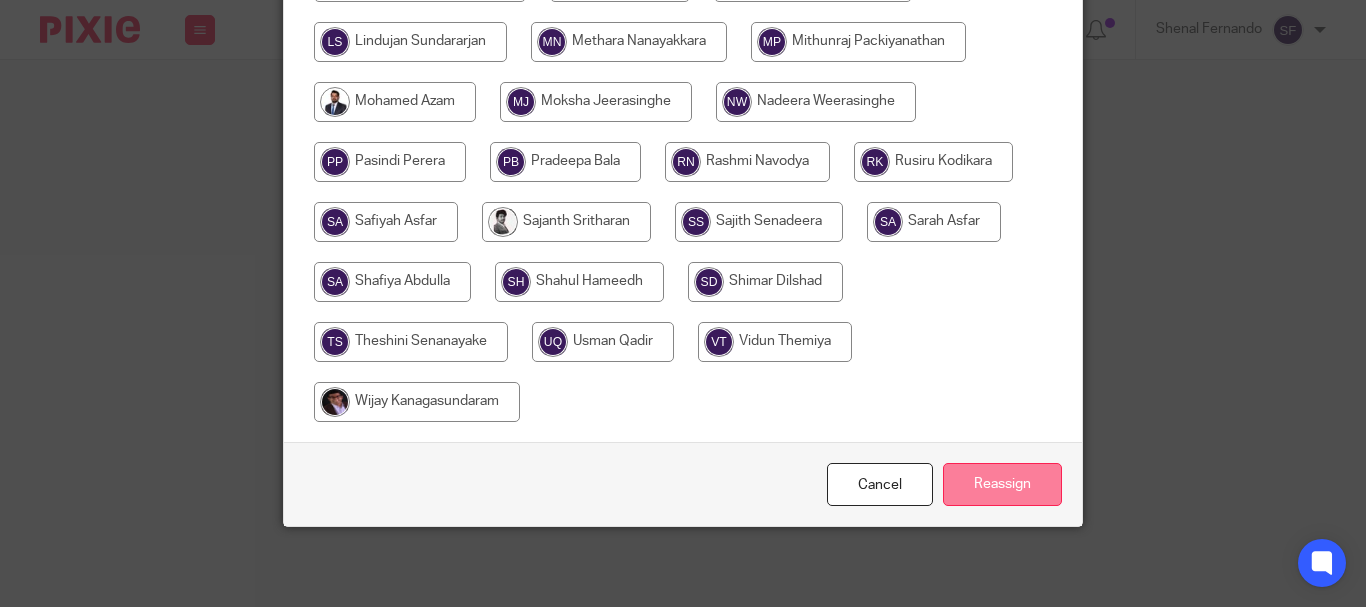 click on "Reassign" at bounding box center (1002, 484) 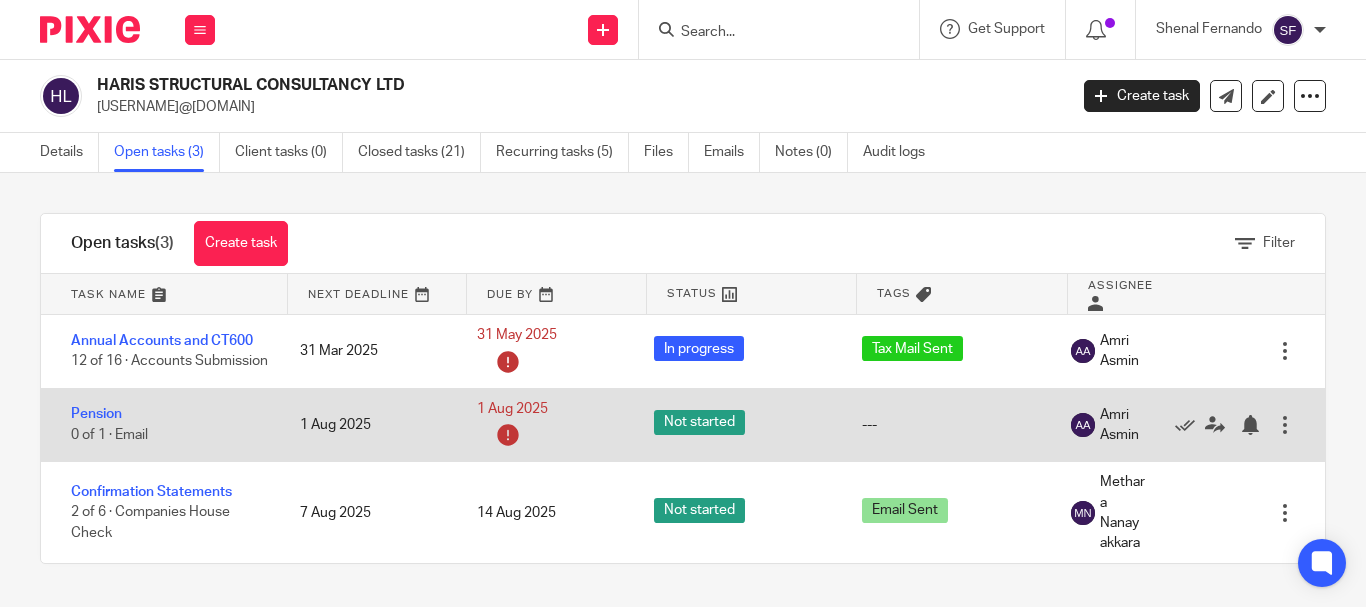 scroll, scrollTop: 0, scrollLeft: 0, axis: both 